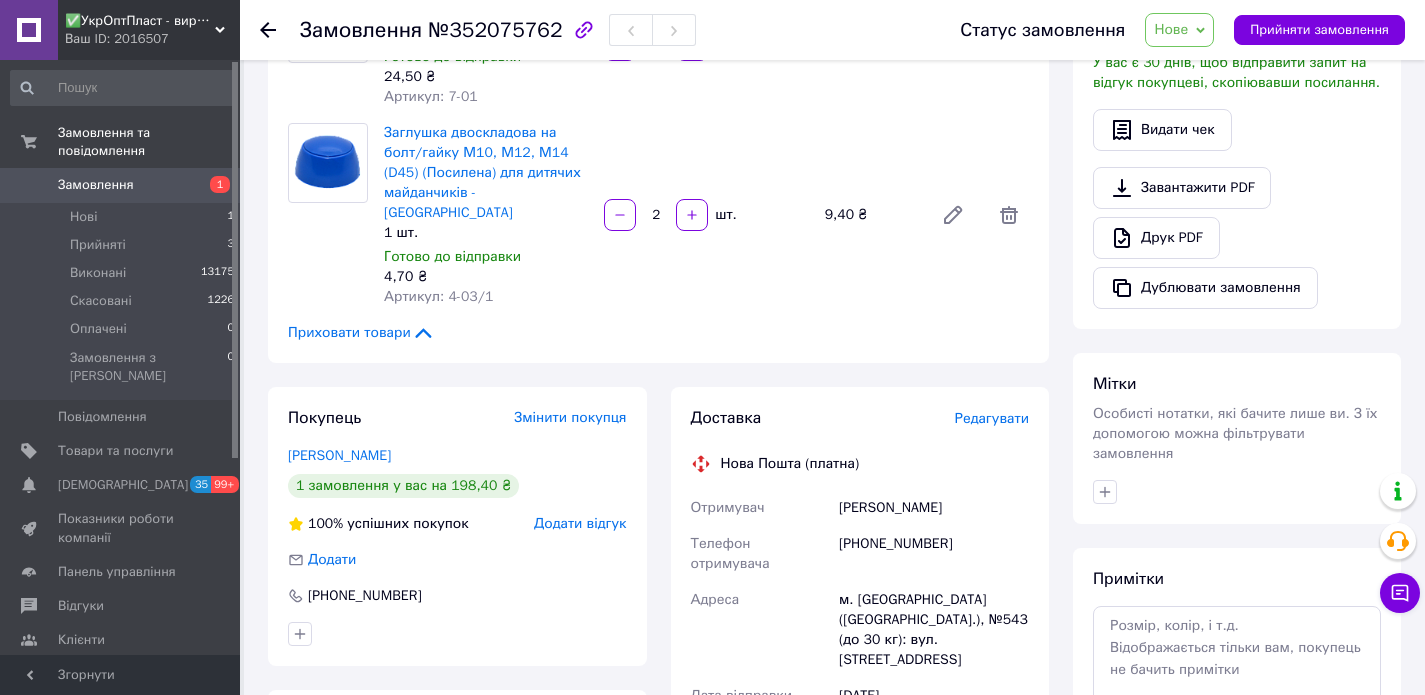 scroll, scrollTop: 0, scrollLeft: 0, axis: both 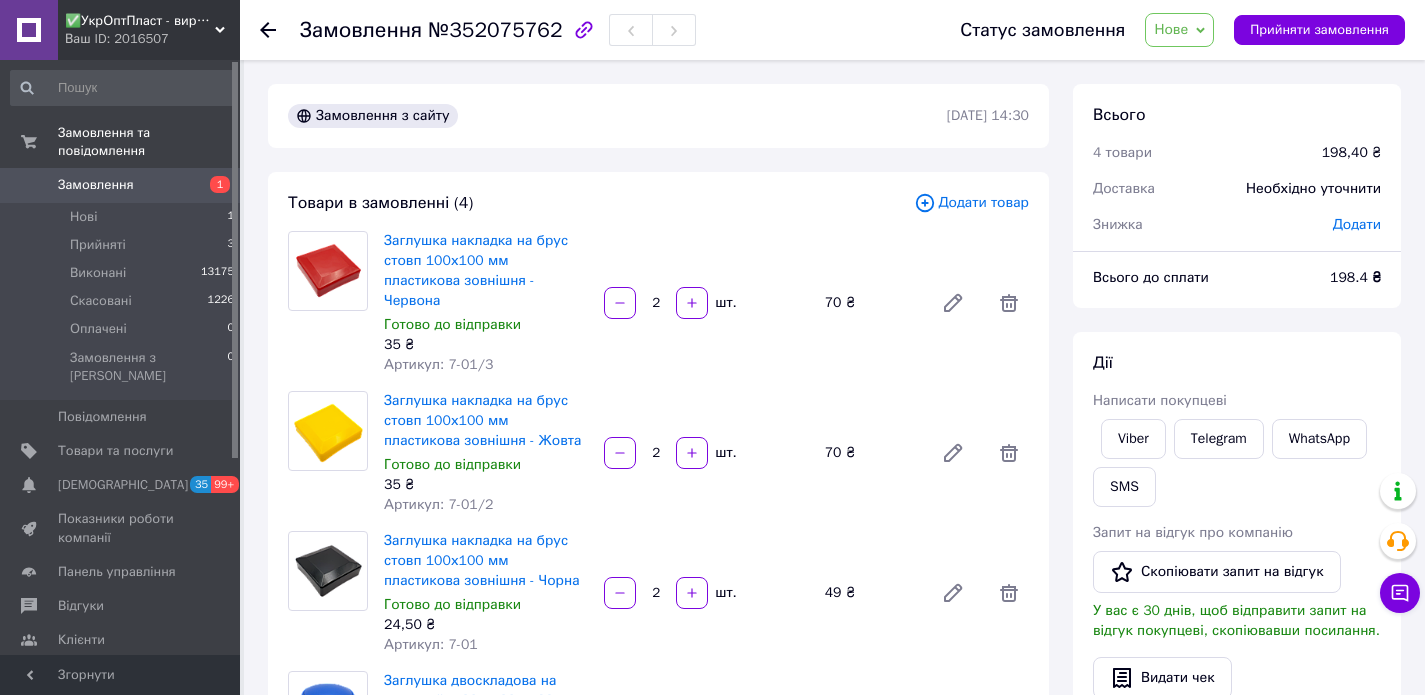 click on "Нове" at bounding box center [1171, 29] 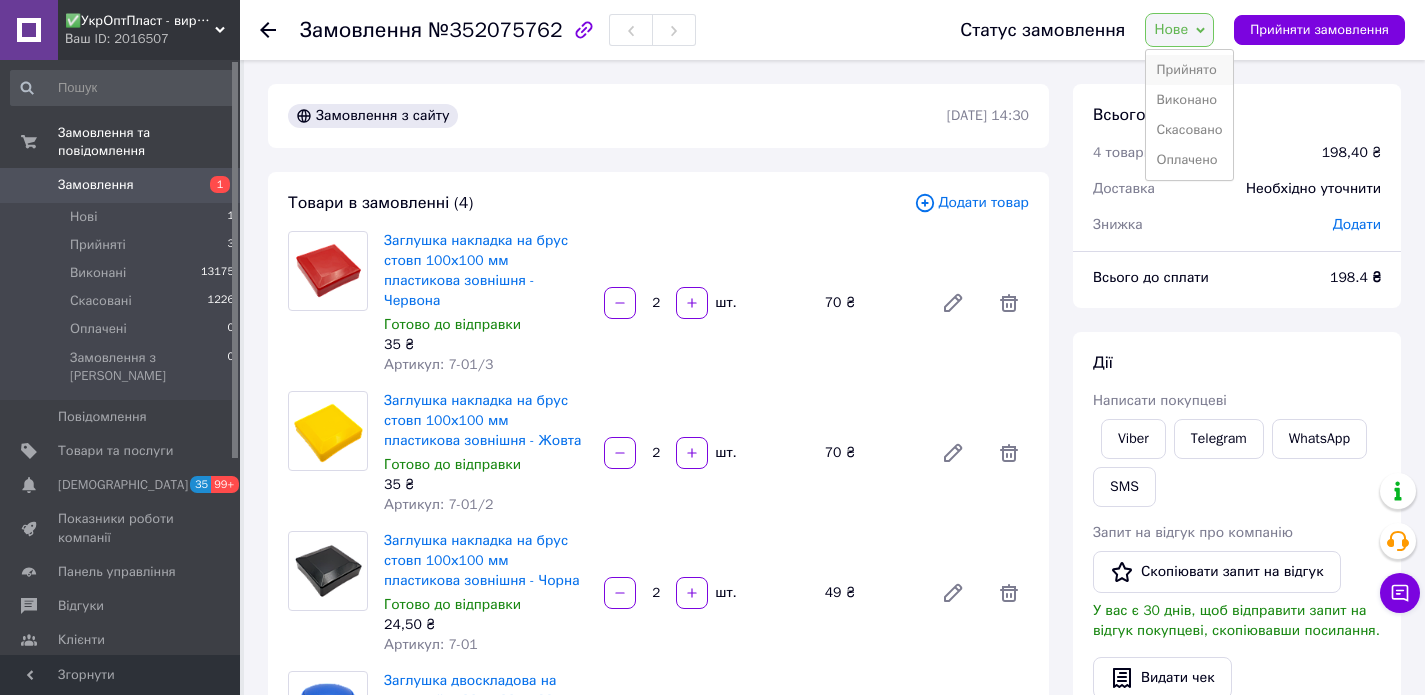 click on "Прийнято" at bounding box center [1189, 70] 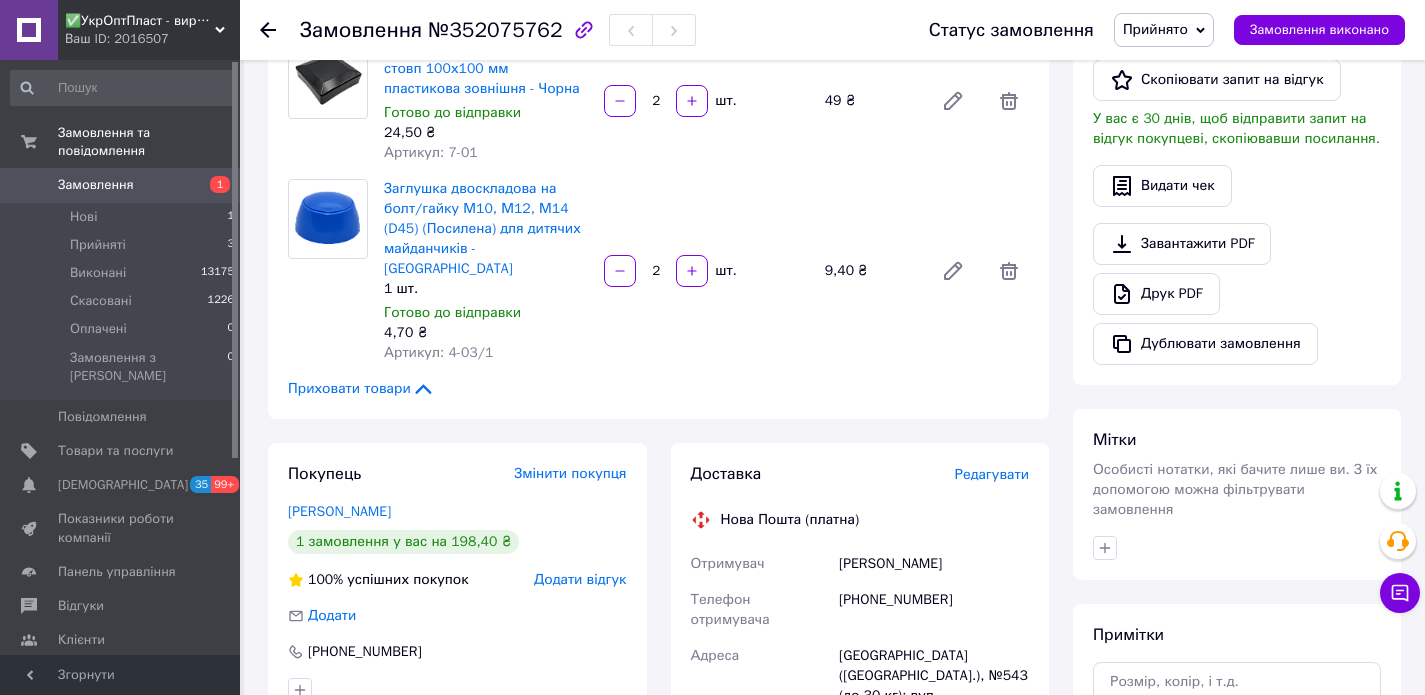 scroll, scrollTop: 483, scrollLeft: 0, axis: vertical 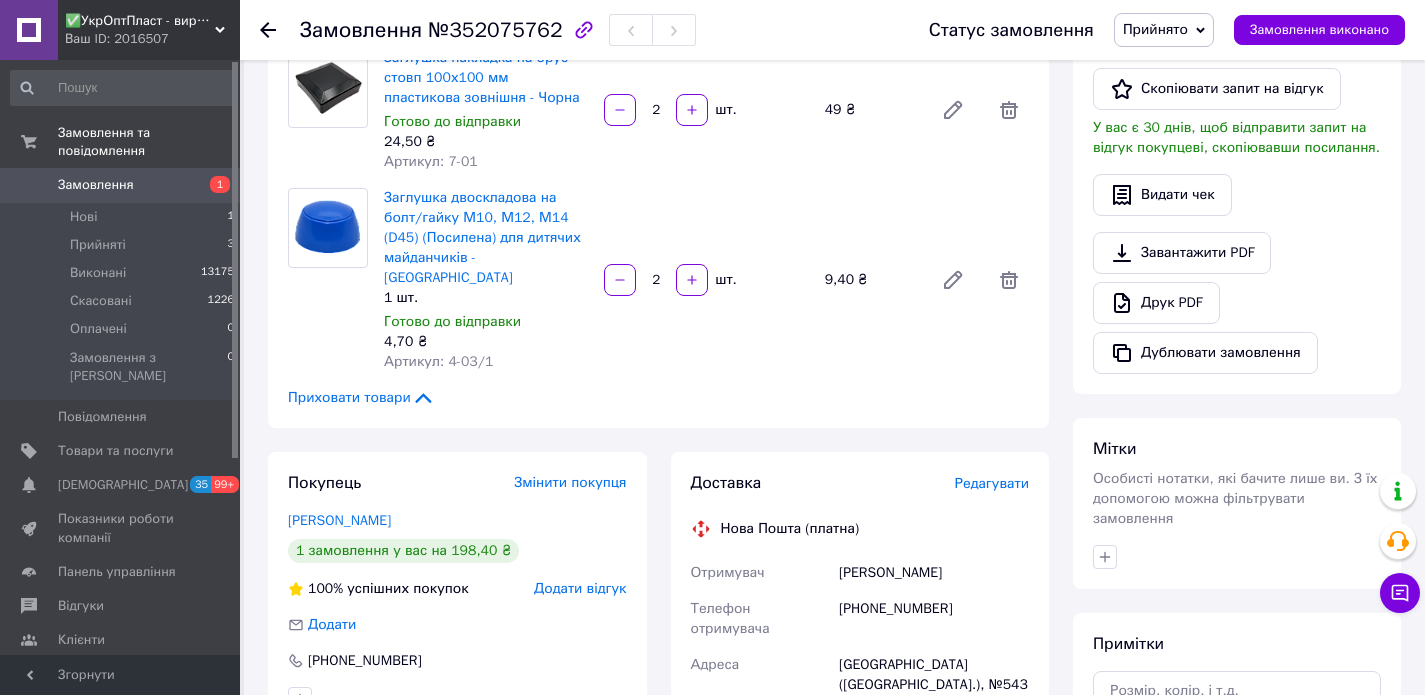 click on "Заглушка двоскладова на болт/гайку М10, М12, М14 (D45) (Посилена) для дитячих майданчиків - Синя 1 шт. Готово до відправки 4,70 ₴ Артикул: 4-03/1 2   шт. 9,40 ₴" at bounding box center [706, 280] 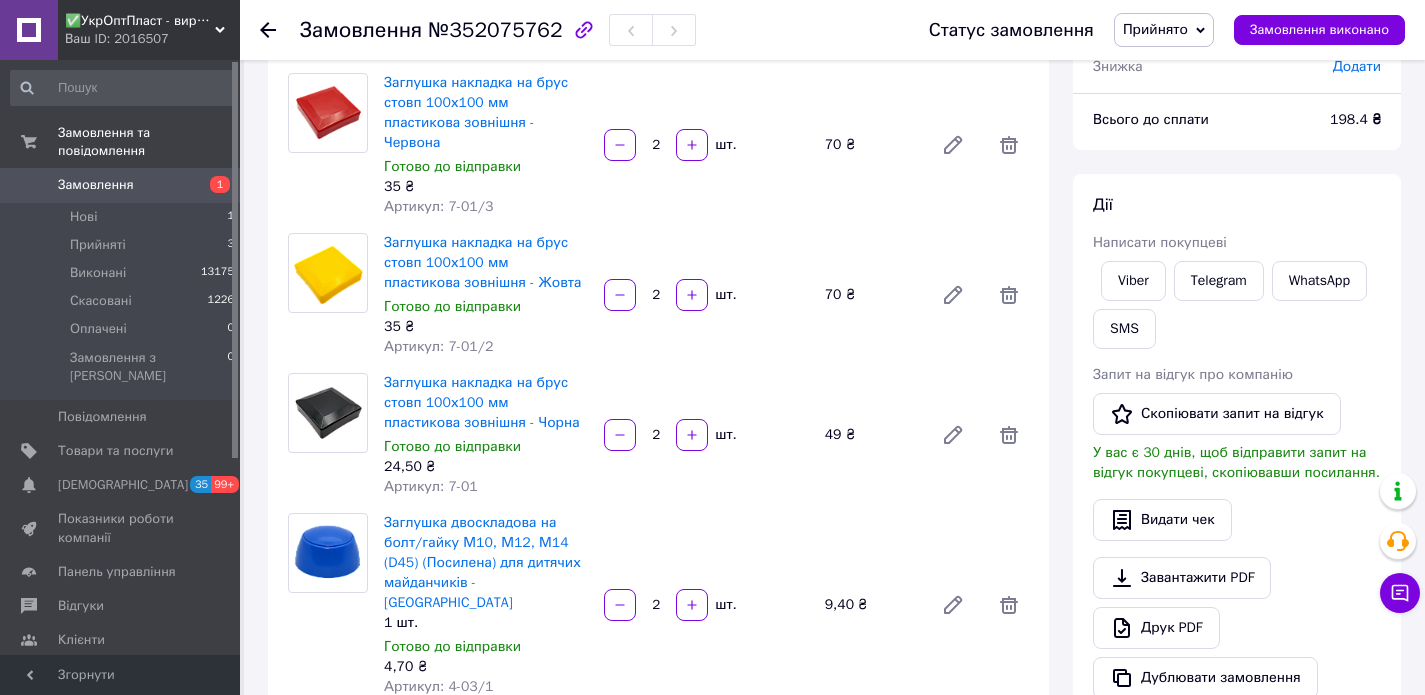 scroll, scrollTop: 147, scrollLeft: 0, axis: vertical 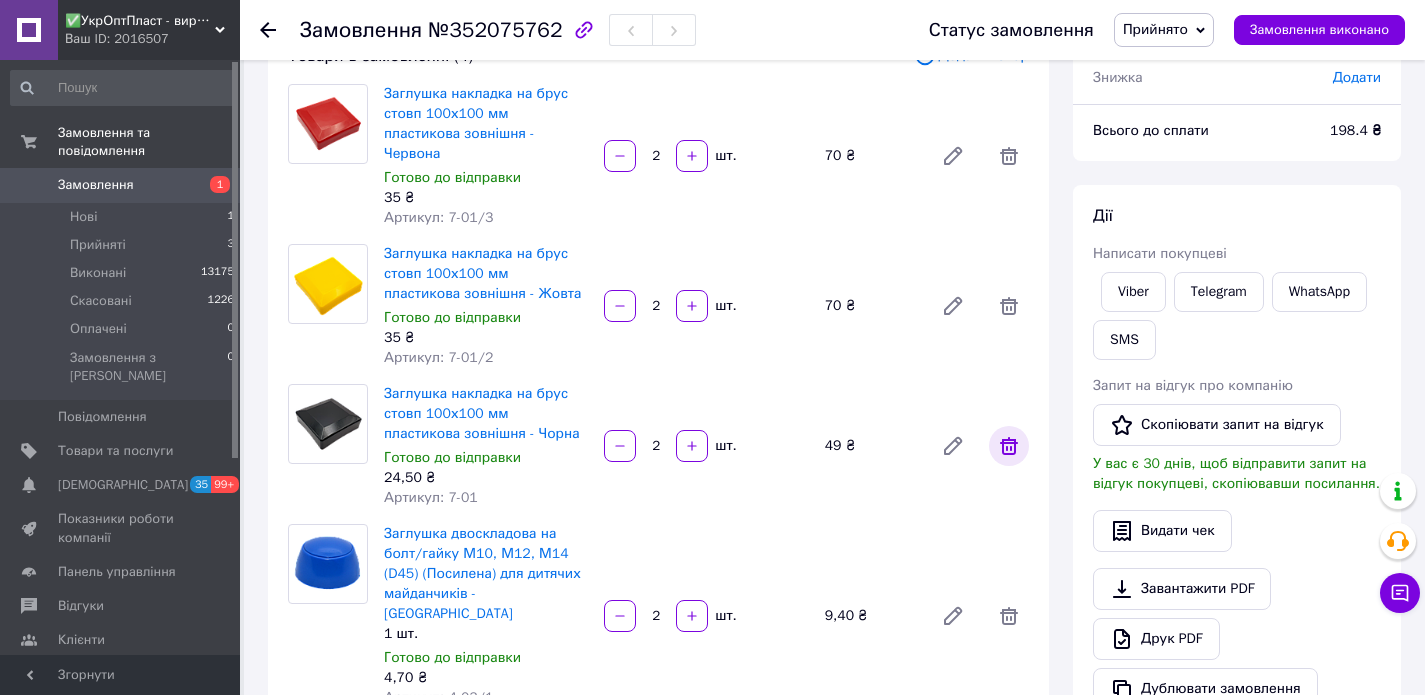 click 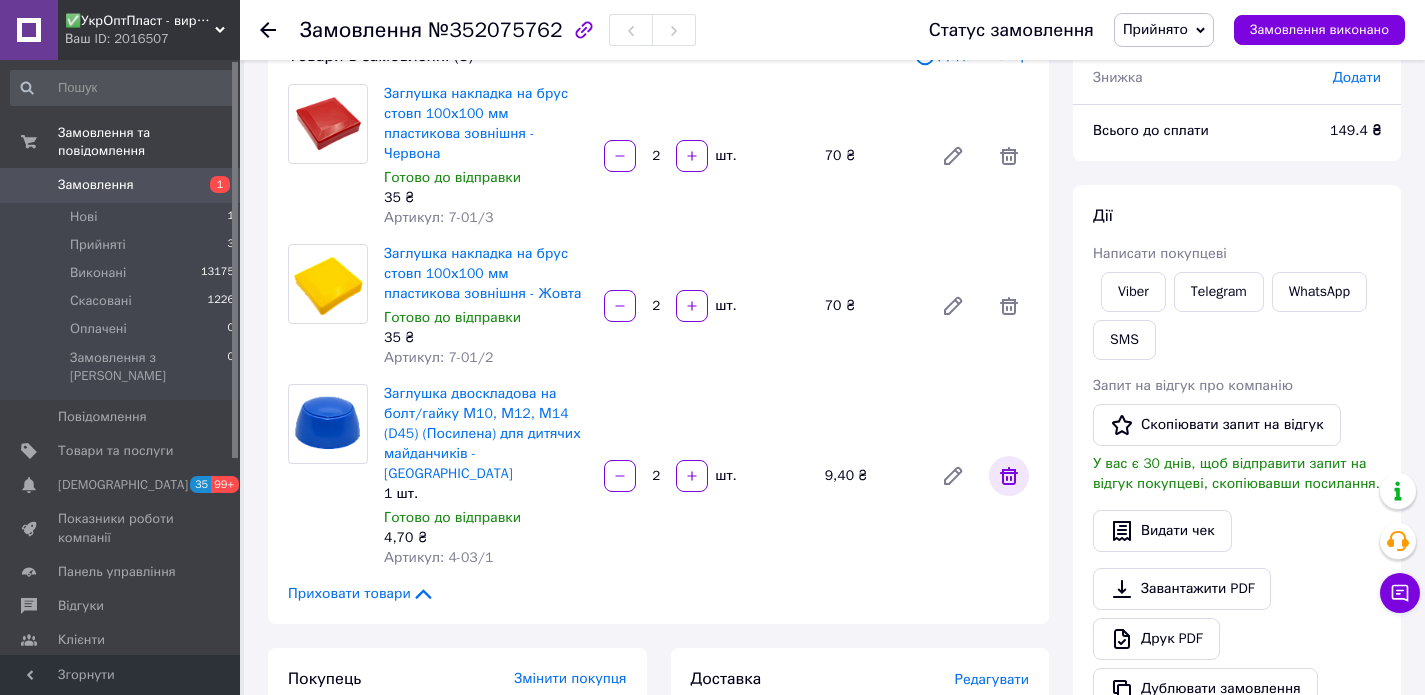 click 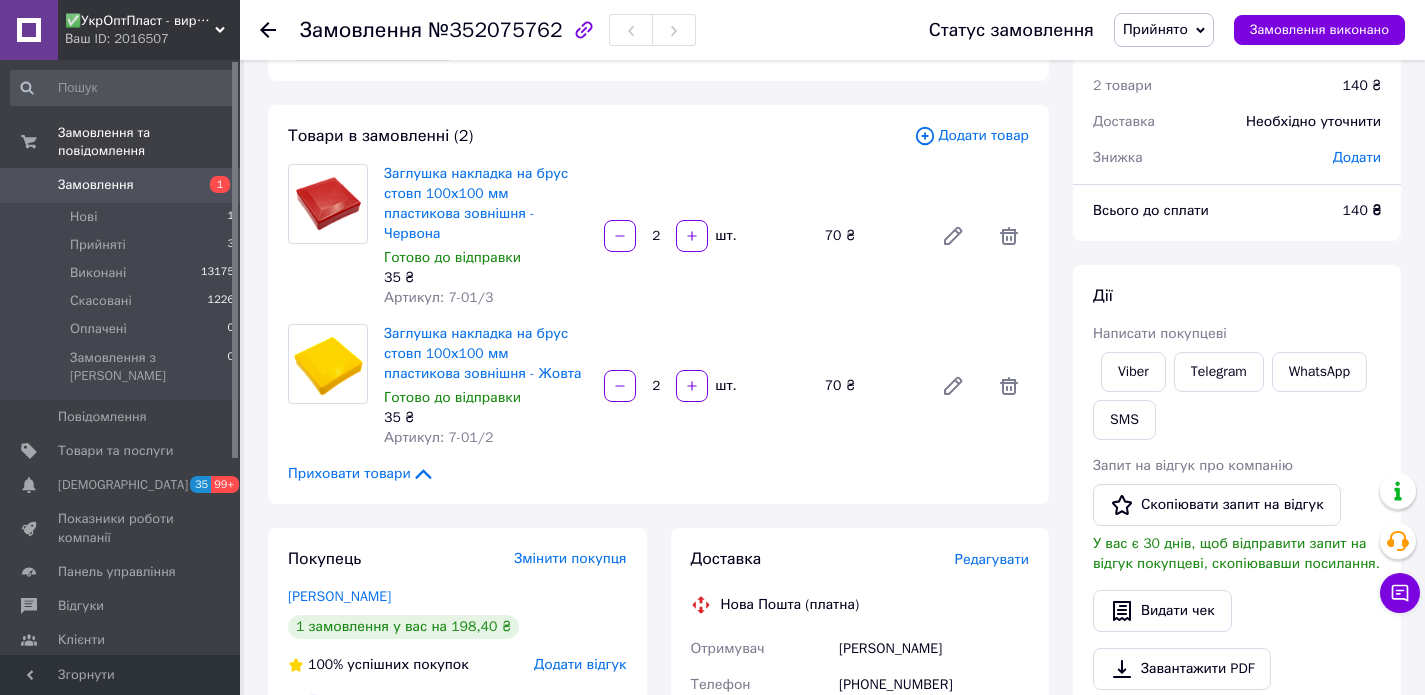 scroll, scrollTop: 63, scrollLeft: 0, axis: vertical 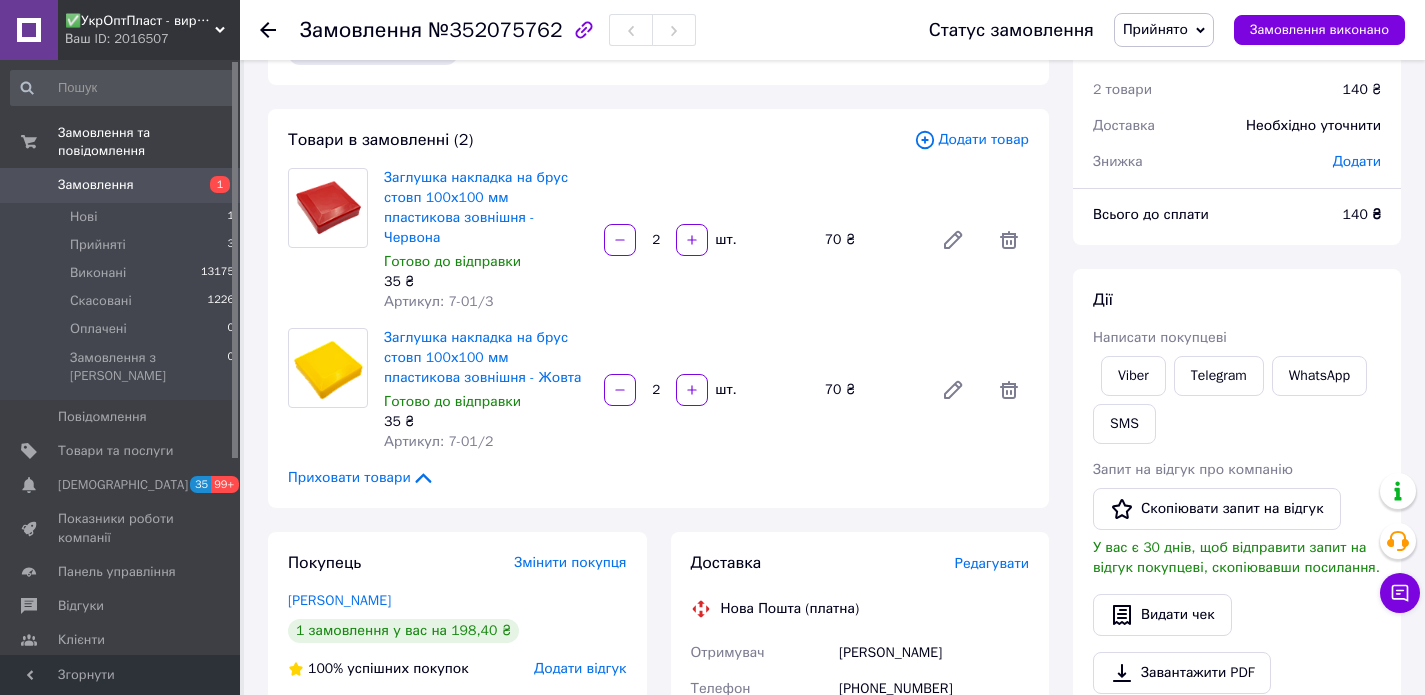 click on "Додати товар" at bounding box center (971, 140) 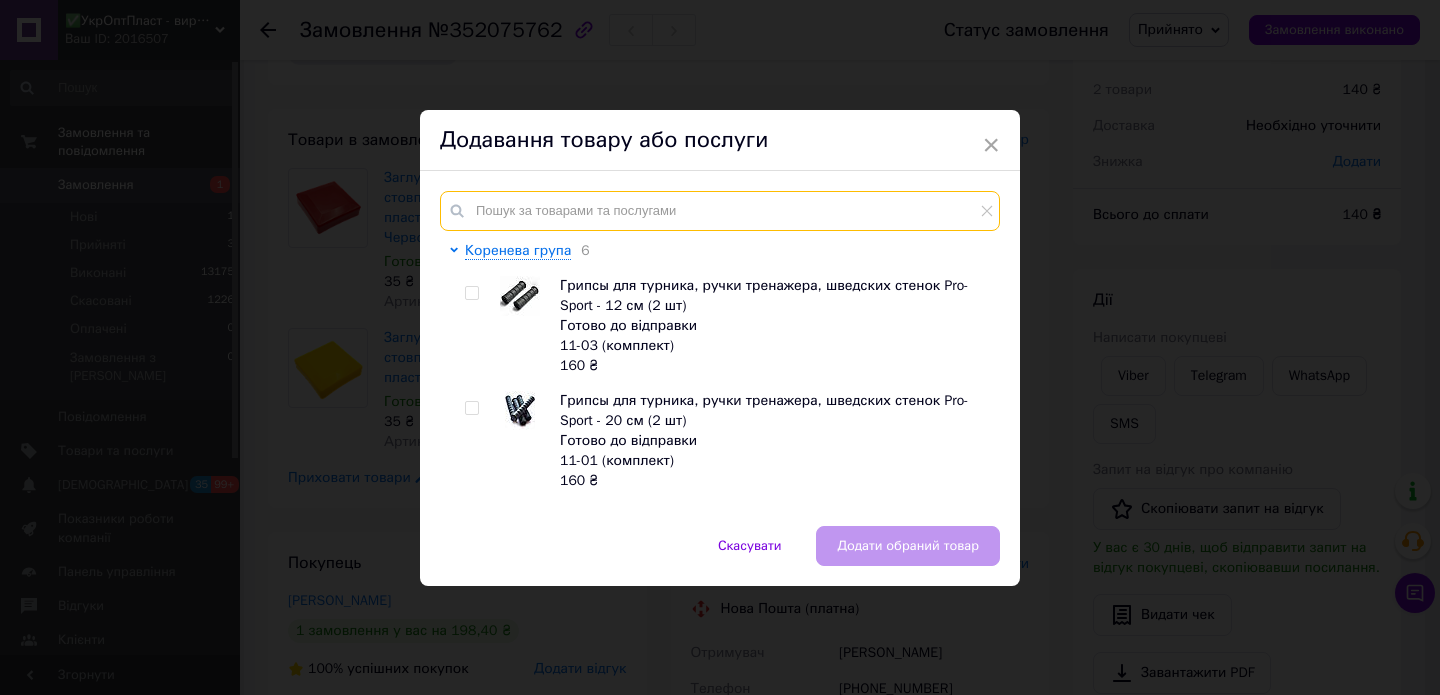 click at bounding box center (720, 211) 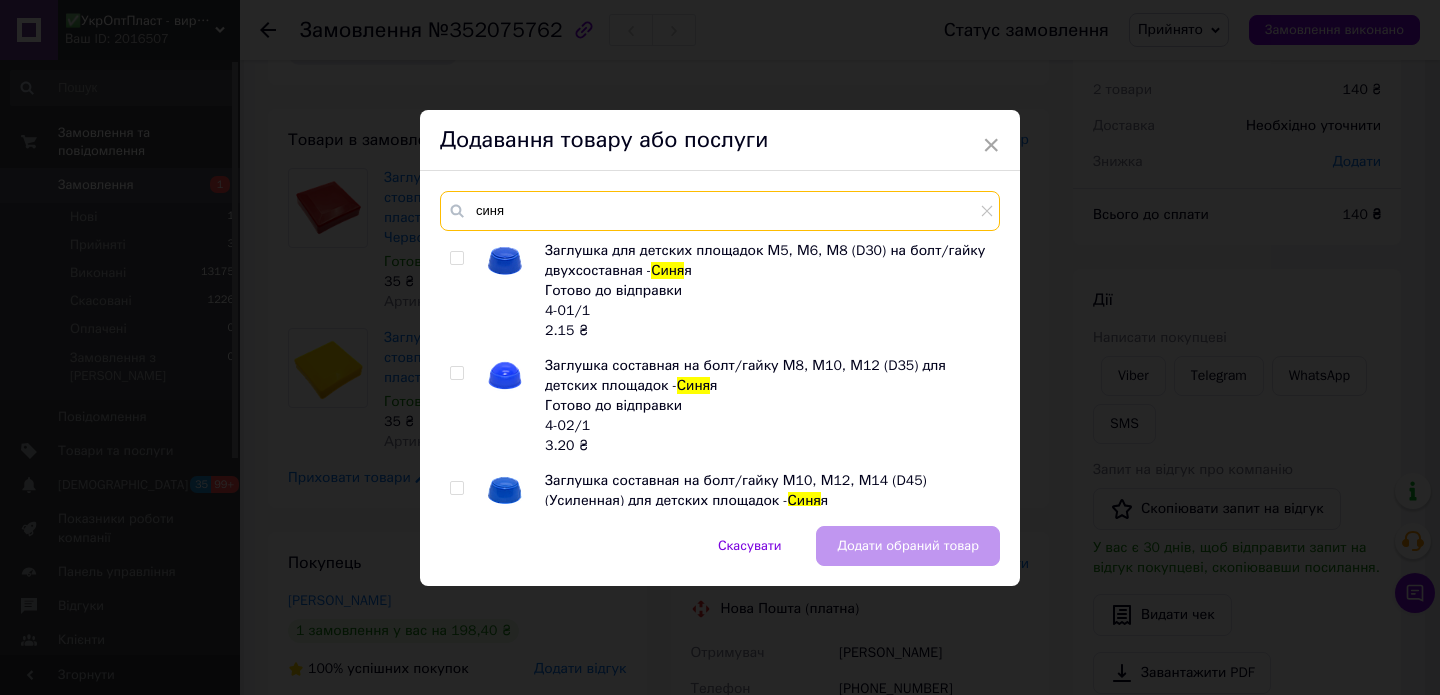 type on "синя" 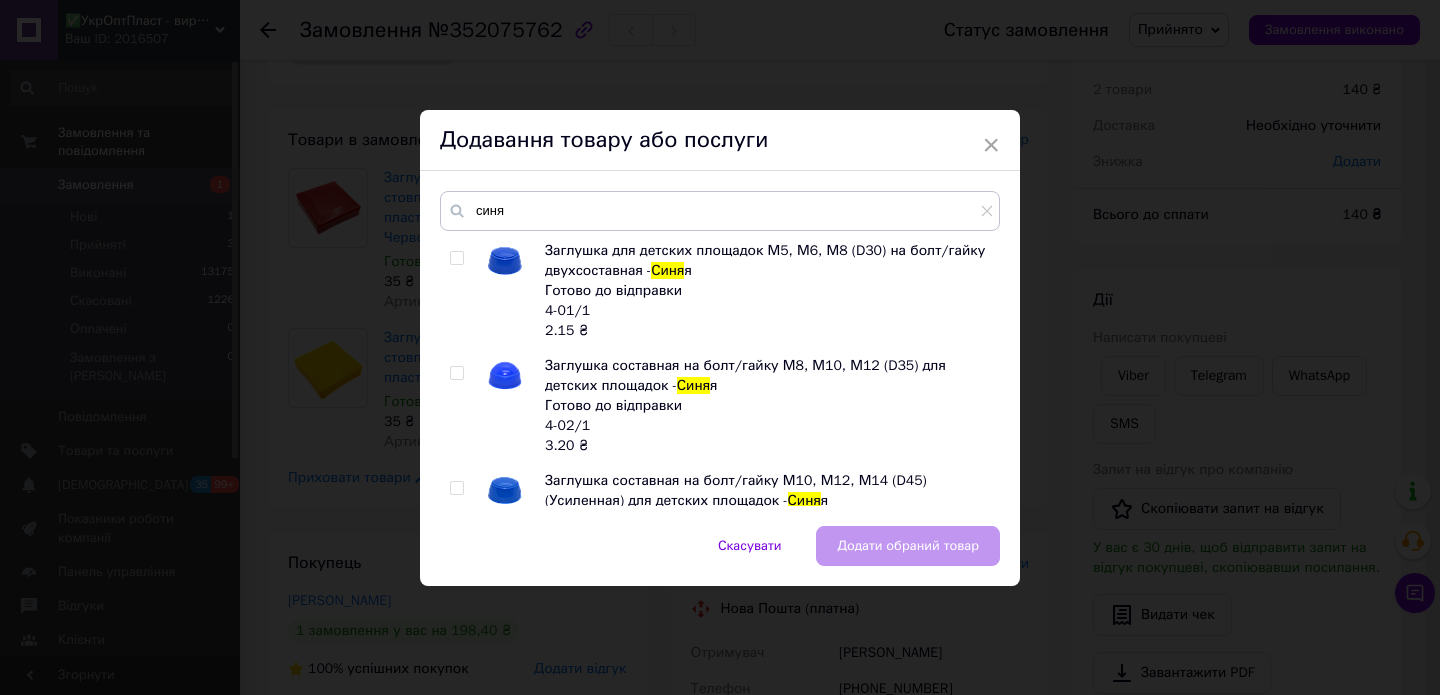 click at bounding box center [456, 373] 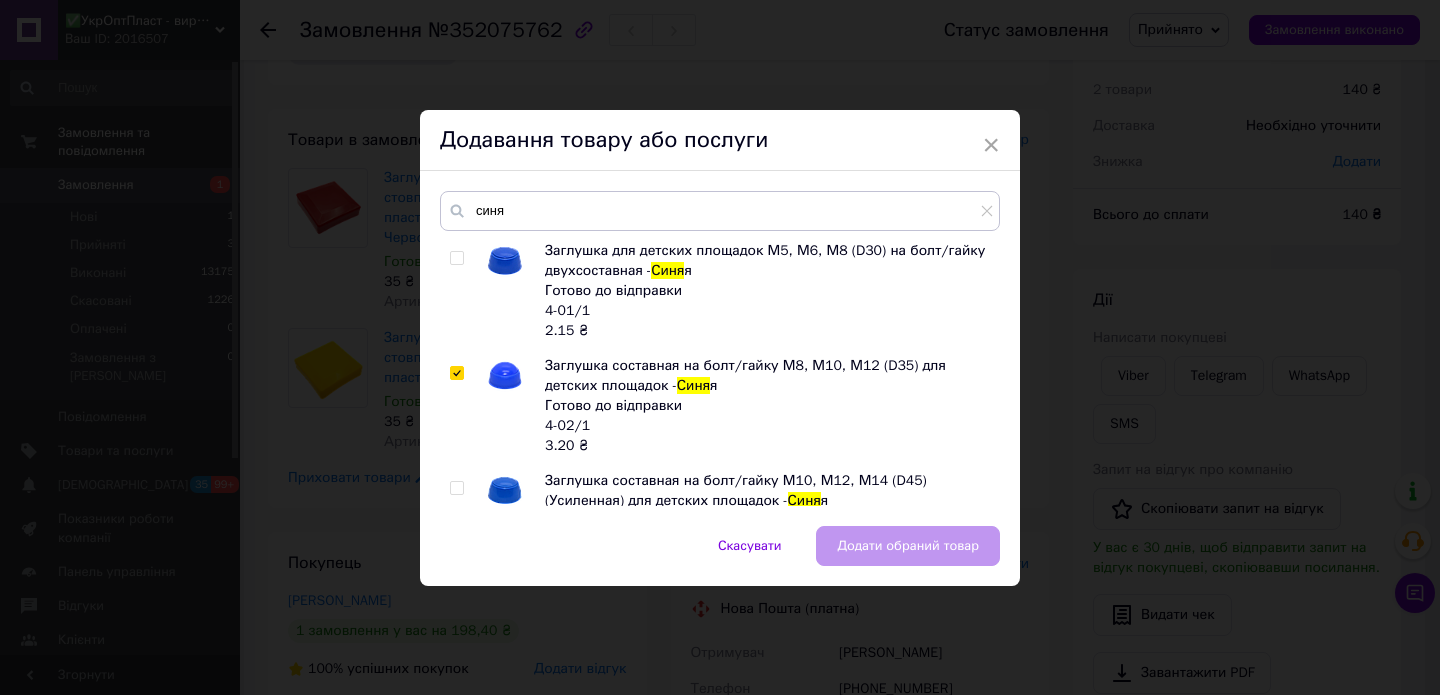 checkbox on "true" 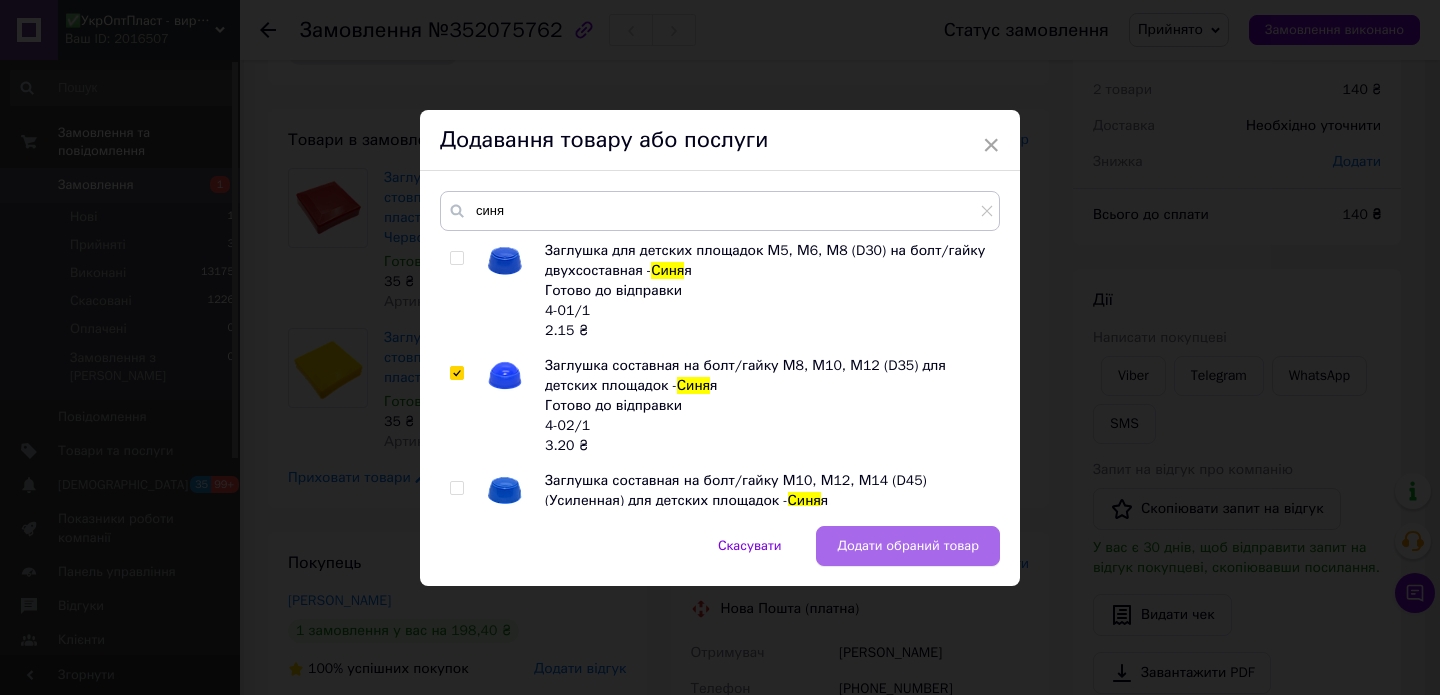 click on "Додати обраний товар" at bounding box center (908, 546) 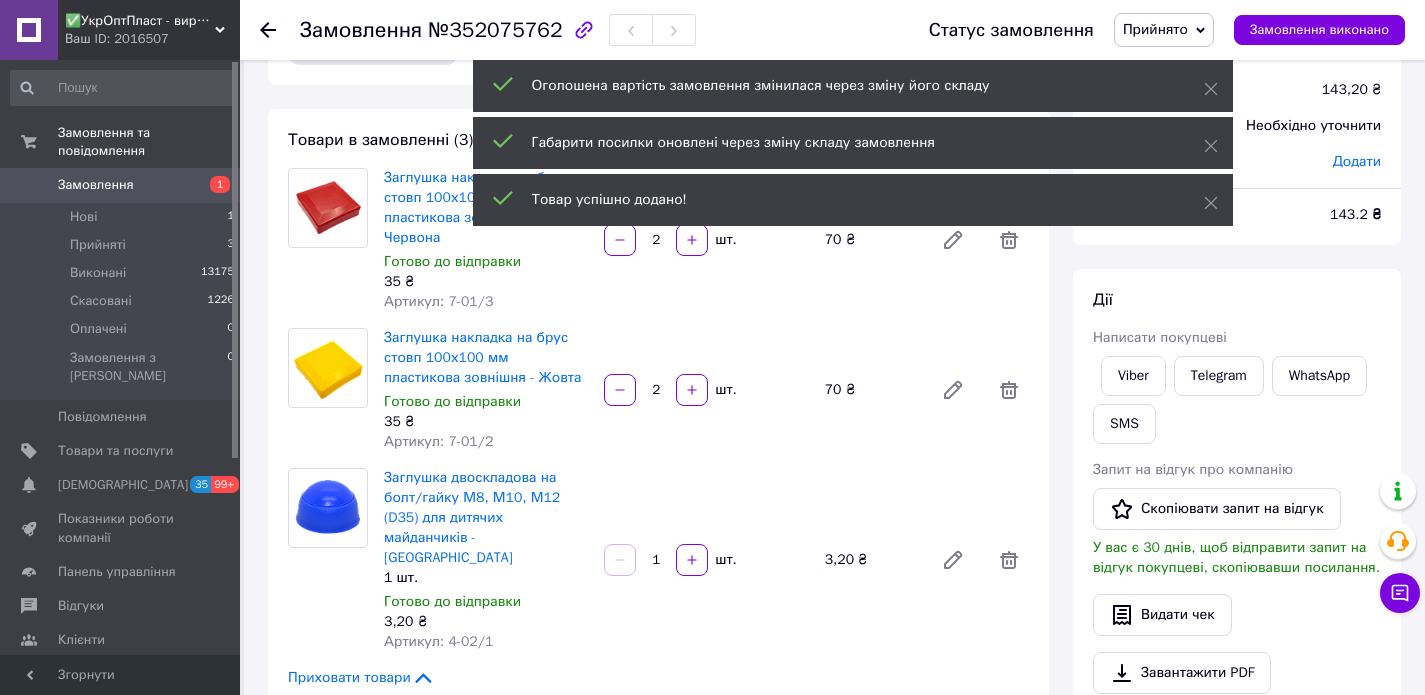 click on "1" at bounding box center (656, 560) 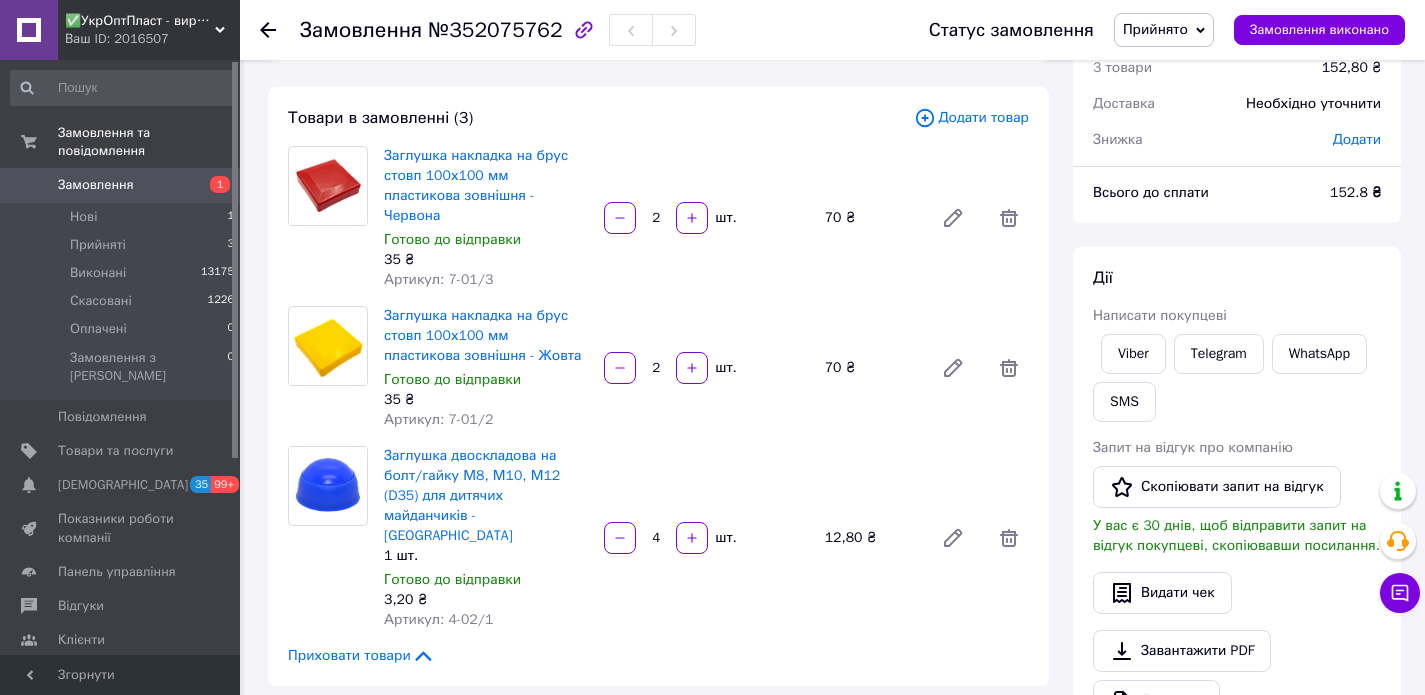 scroll, scrollTop: 323, scrollLeft: 0, axis: vertical 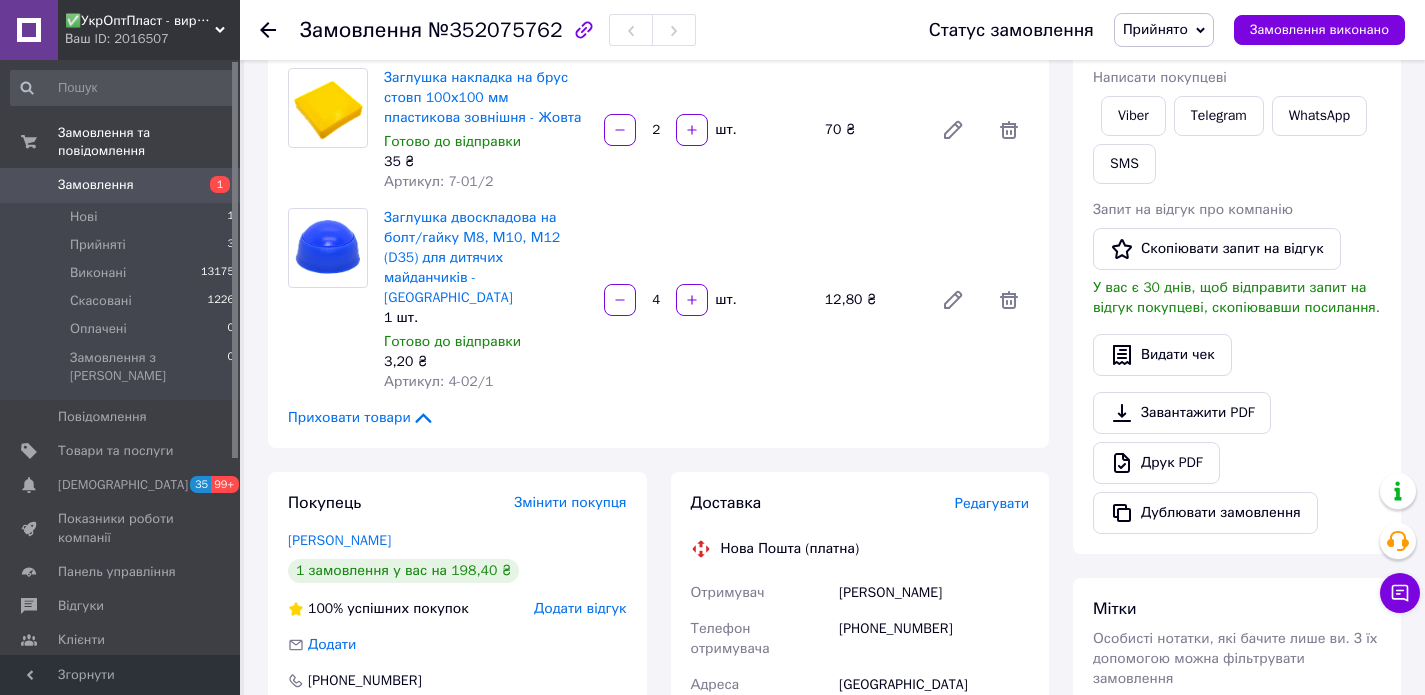 type on "4" 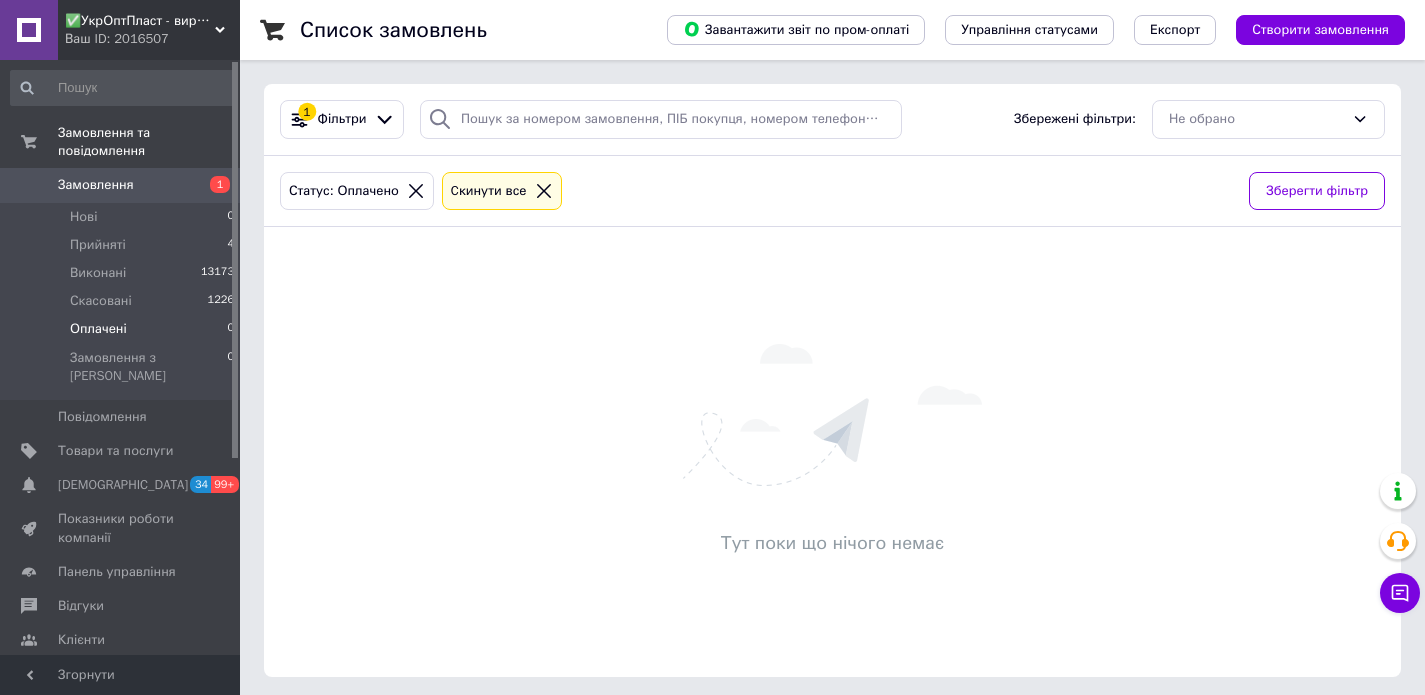 scroll, scrollTop: 0, scrollLeft: 0, axis: both 